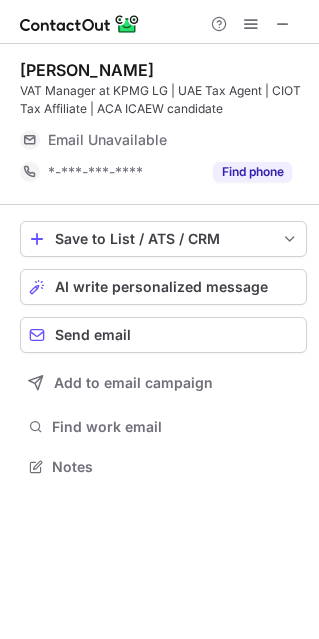 scroll, scrollTop: 0, scrollLeft: 0, axis: both 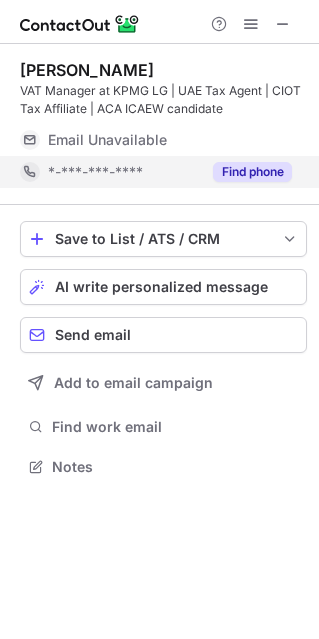 click on "Find phone" at bounding box center [252, 172] 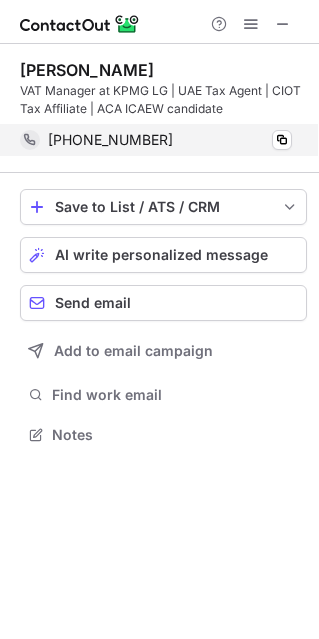 scroll, scrollTop: 420, scrollLeft: 319, axis: both 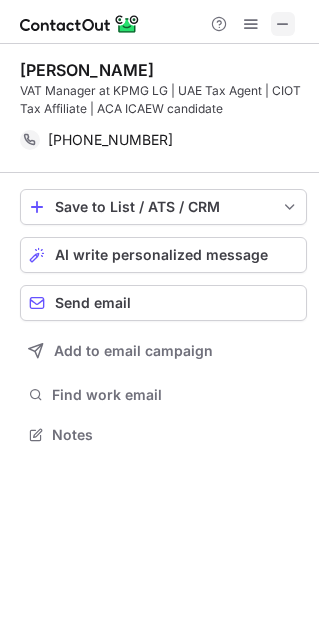 click at bounding box center [283, 24] 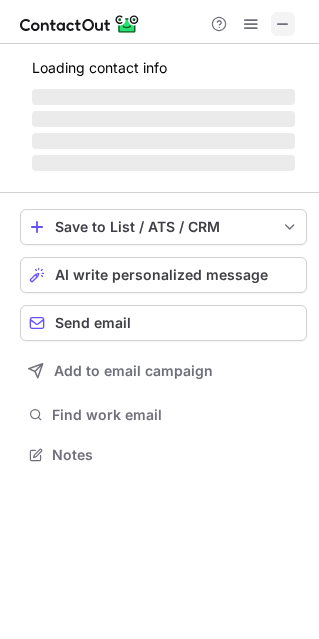 scroll, scrollTop: 442, scrollLeft: 319, axis: both 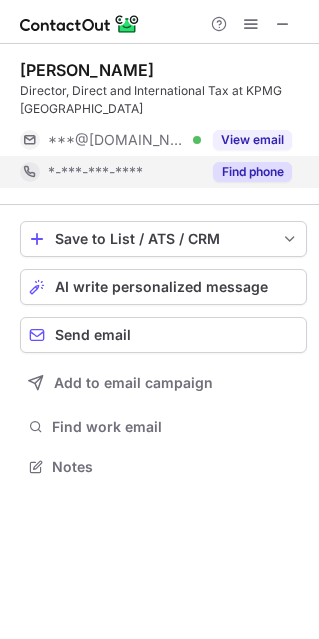 click on "Find phone" at bounding box center (252, 172) 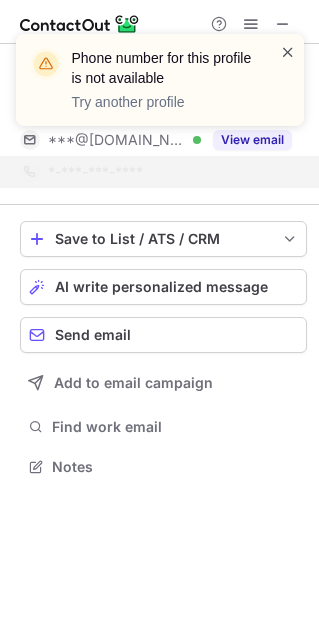 click at bounding box center [288, 52] 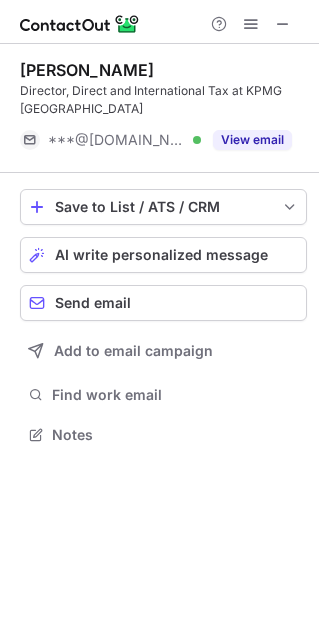 scroll, scrollTop: 420, scrollLeft: 319, axis: both 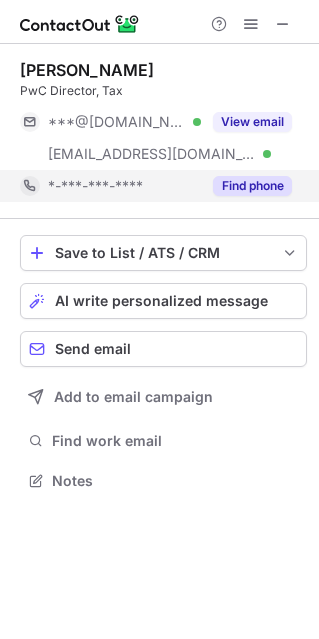 click on "Find phone" at bounding box center (252, 186) 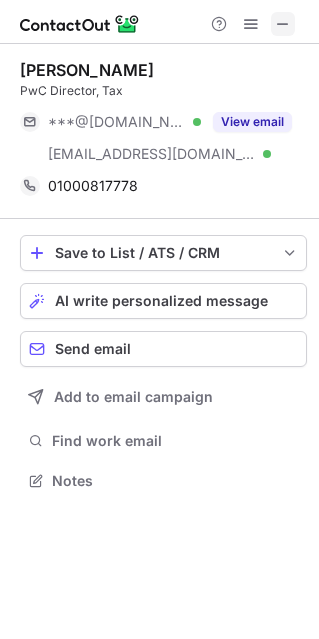 click at bounding box center (283, 24) 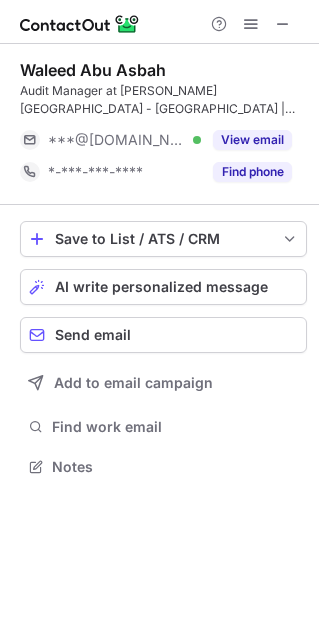 scroll, scrollTop: 452, scrollLeft: 319, axis: both 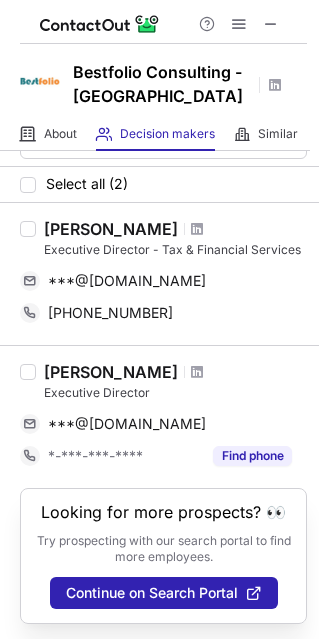 click at bounding box center [197, 229] 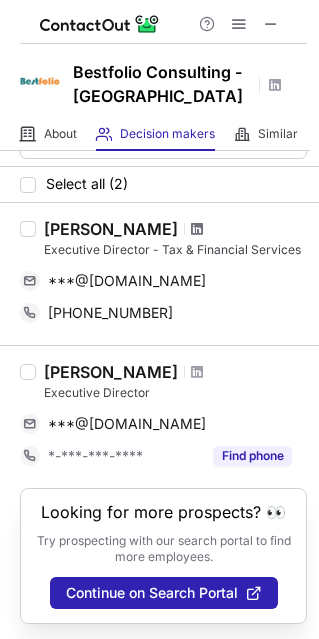 click at bounding box center [197, 229] 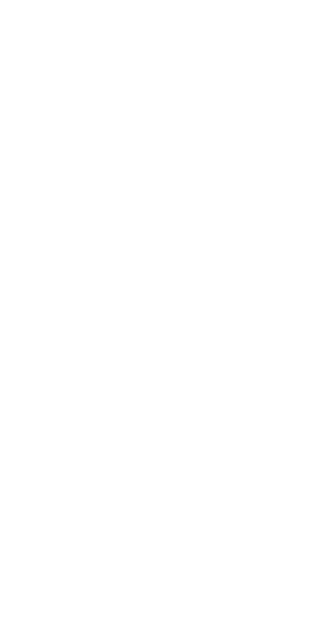 scroll, scrollTop: 0, scrollLeft: 0, axis: both 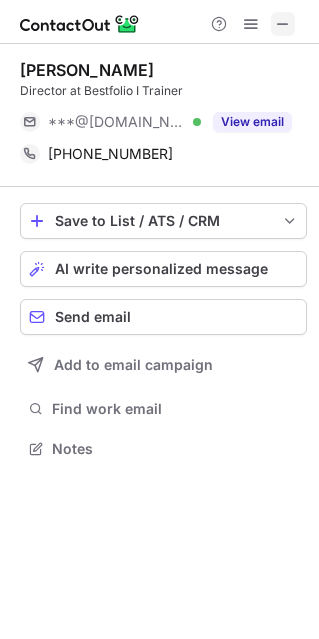 click at bounding box center [283, 24] 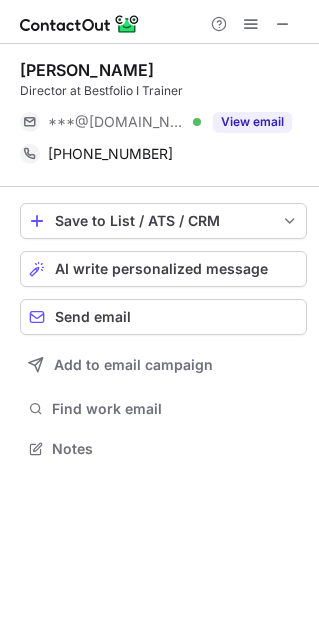 scroll, scrollTop: 442, scrollLeft: 319, axis: both 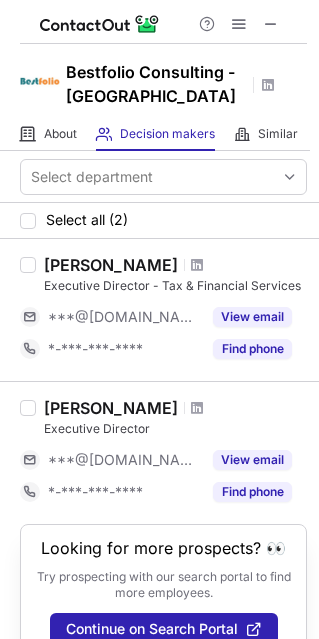 click at bounding box center (197, 408) 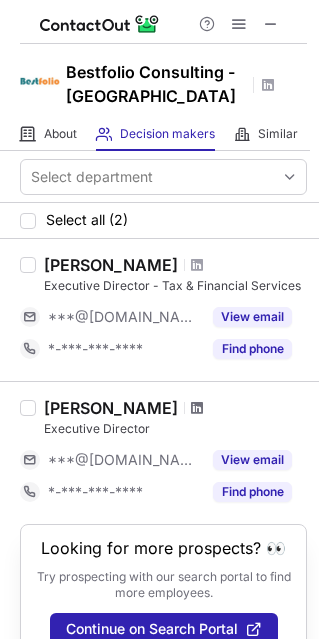 click at bounding box center (197, 408) 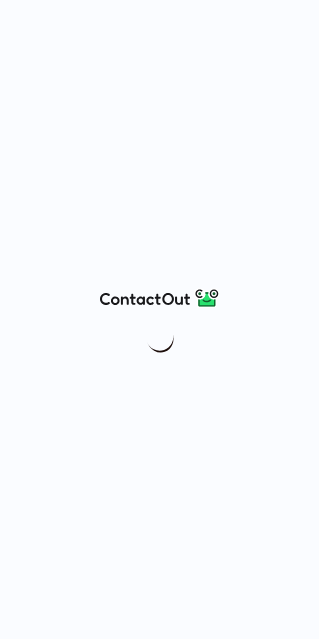 scroll, scrollTop: 0, scrollLeft: 0, axis: both 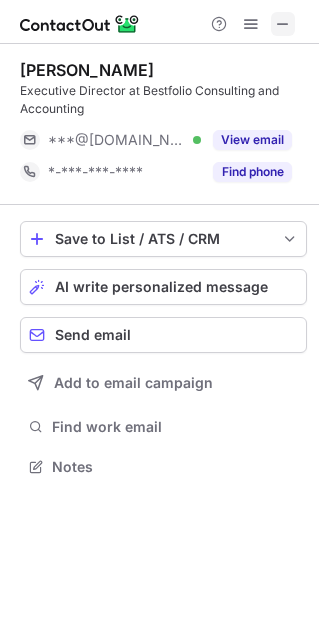click at bounding box center [283, 24] 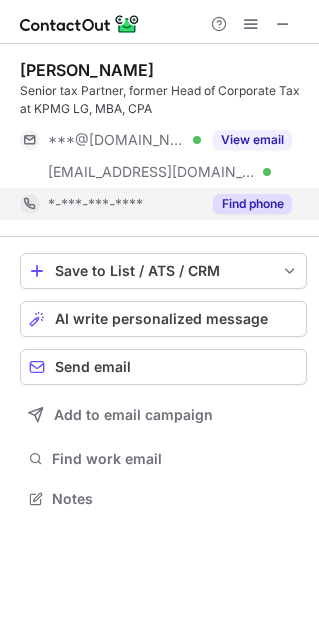 scroll, scrollTop: 10, scrollLeft: 10, axis: both 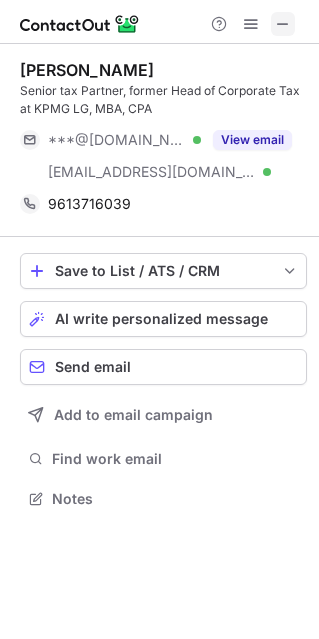 click at bounding box center [283, 24] 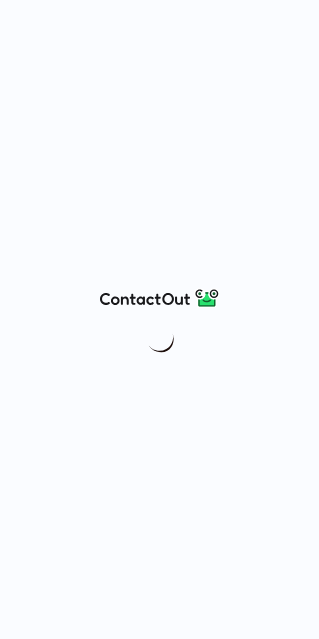 scroll, scrollTop: 0, scrollLeft: 0, axis: both 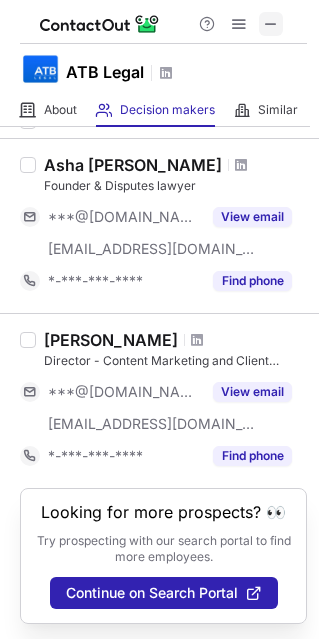 click at bounding box center [271, 24] 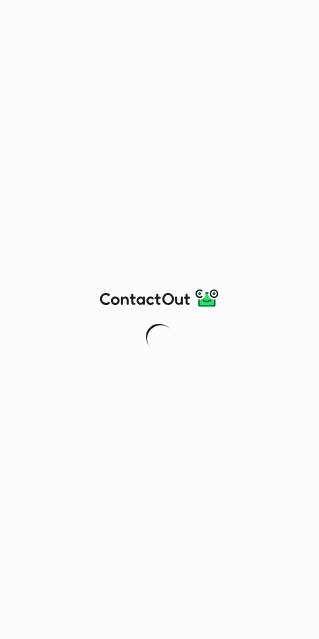 scroll, scrollTop: 0, scrollLeft: 0, axis: both 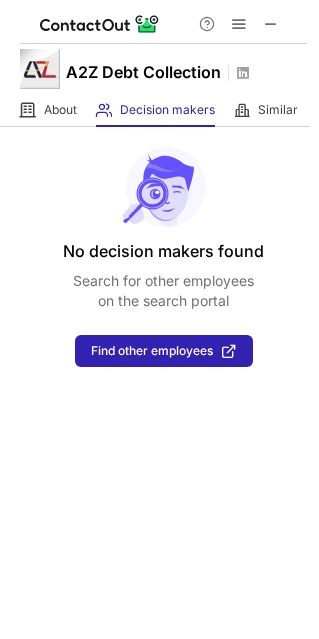 click at bounding box center [271, 24] 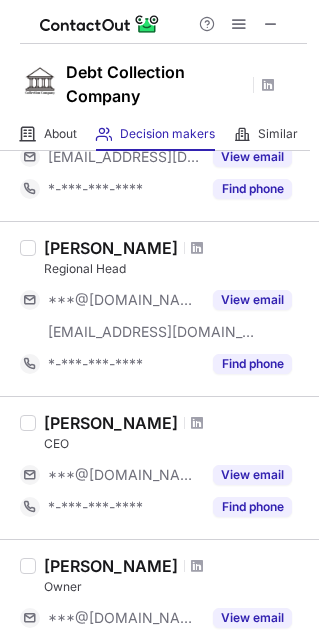 scroll, scrollTop: 400, scrollLeft: 0, axis: vertical 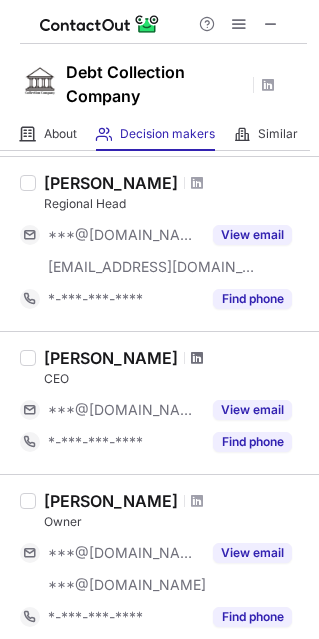 click at bounding box center [197, 358] 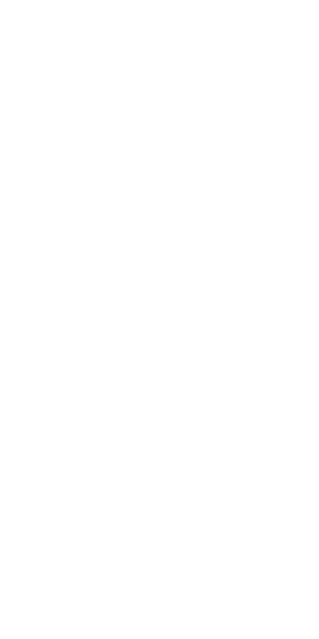 scroll, scrollTop: 0, scrollLeft: 0, axis: both 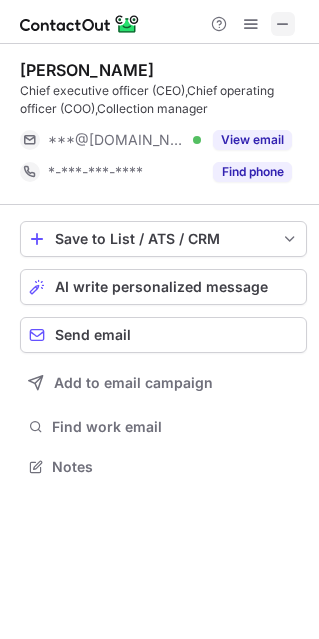 click at bounding box center [283, 24] 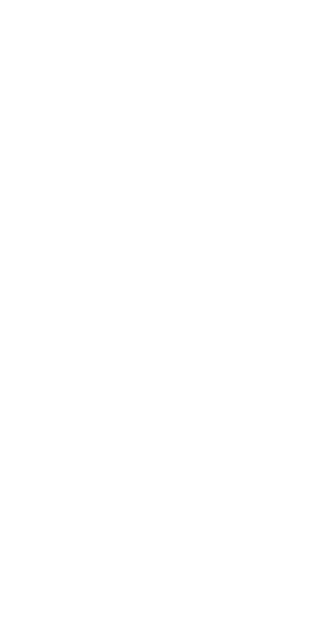 scroll, scrollTop: 0, scrollLeft: 0, axis: both 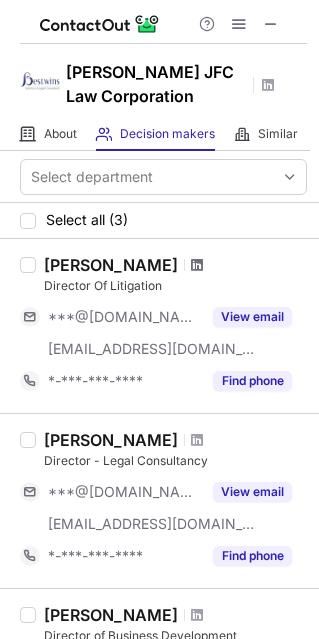 click at bounding box center (197, 265) 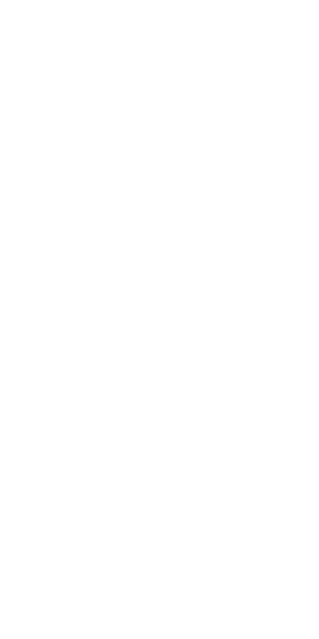 scroll, scrollTop: 0, scrollLeft: 0, axis: both 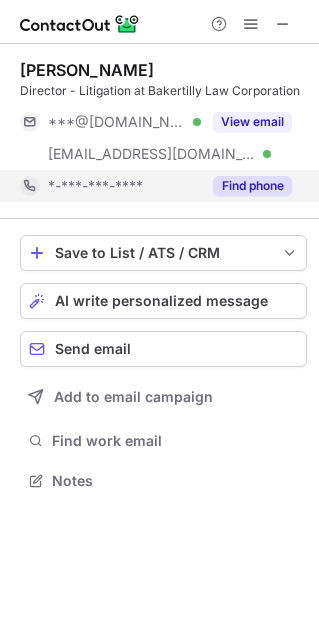 click on "Find phone" at bounding box center [252, 186] 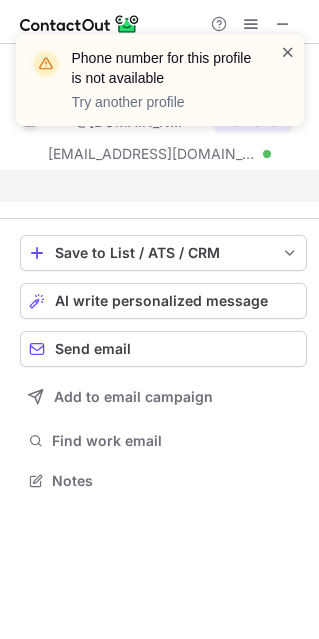 scroll, scrollTop: 434, scrollLeft: 319, axis: both 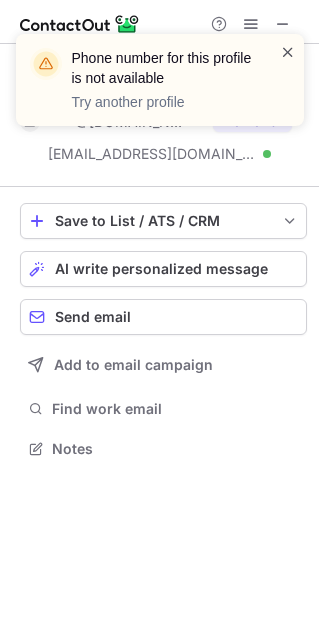 click at bounding box center [288, 52] 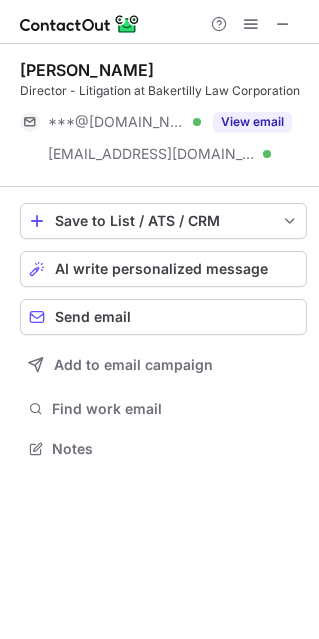 click on "Phone number for this profile is not available Try another profile" at bounding box center (160, 88) 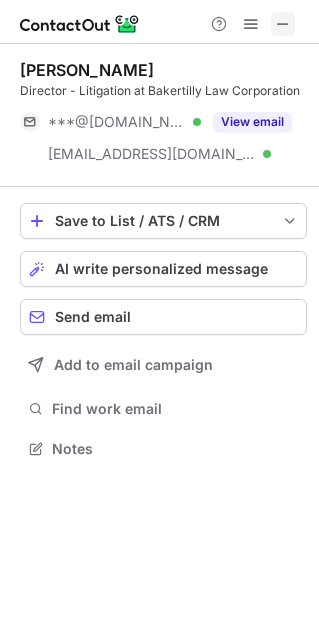 click at bounding box center [283, 24] 